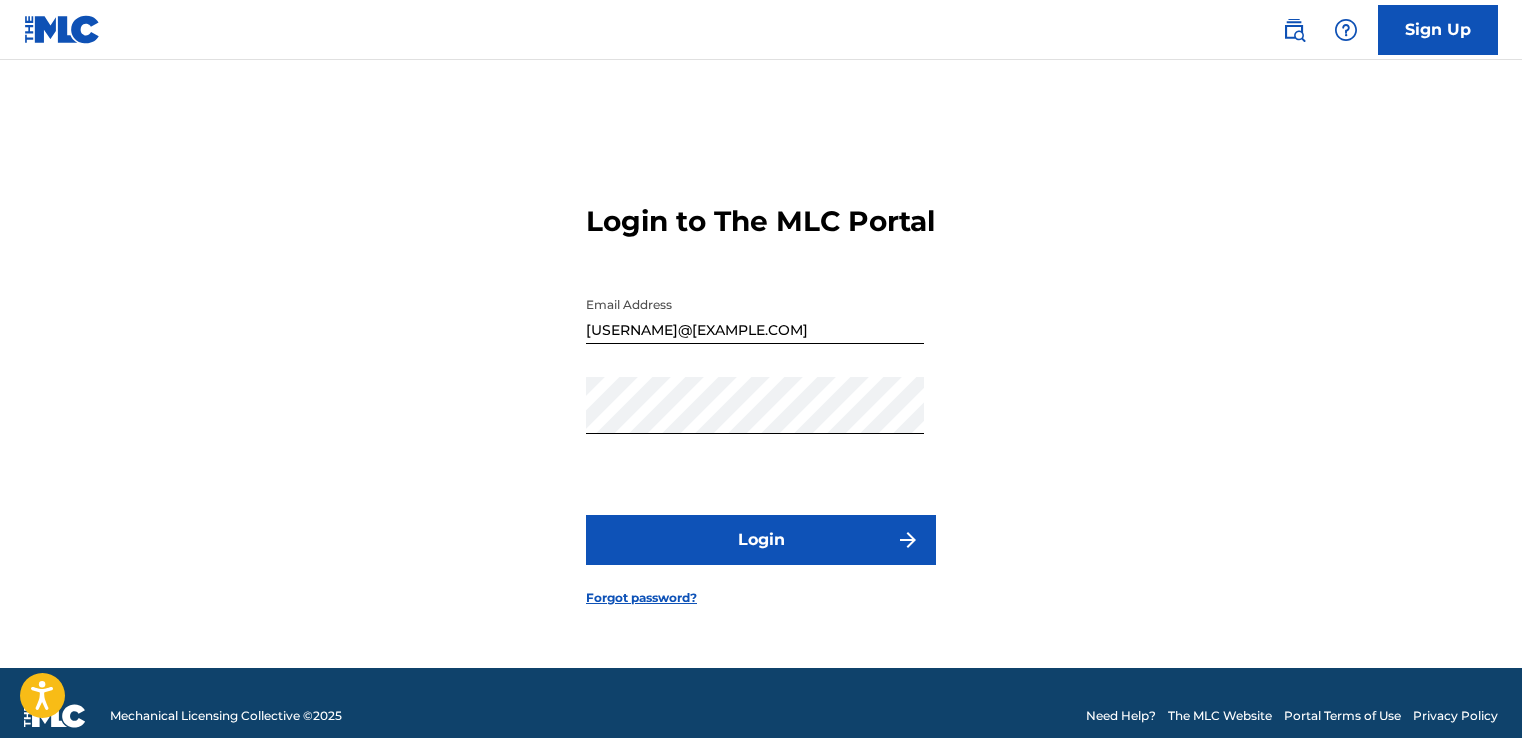scroll, scrollTop: 0, scrollLeft: 0, axis: both 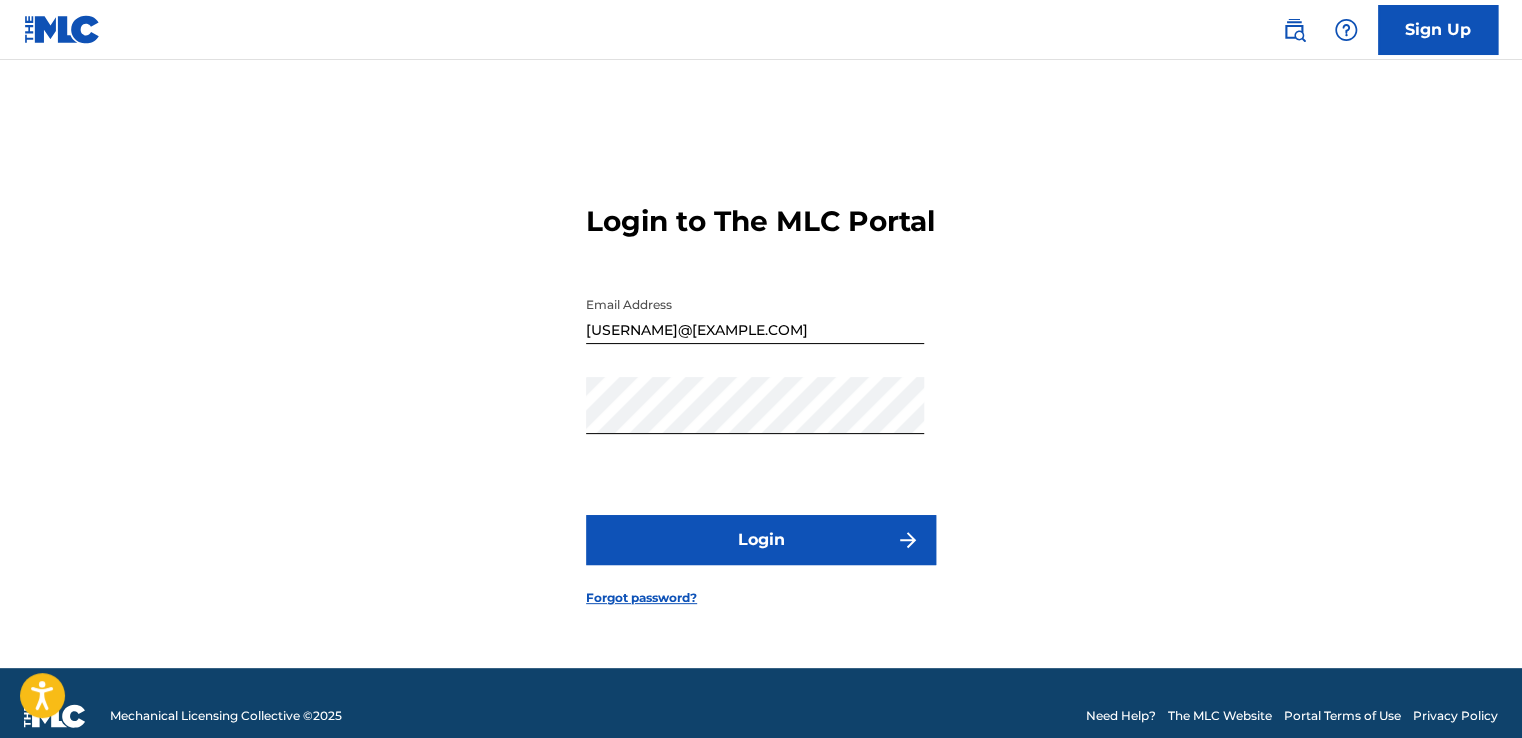 click on "Login" at bounding box center [761, 540] 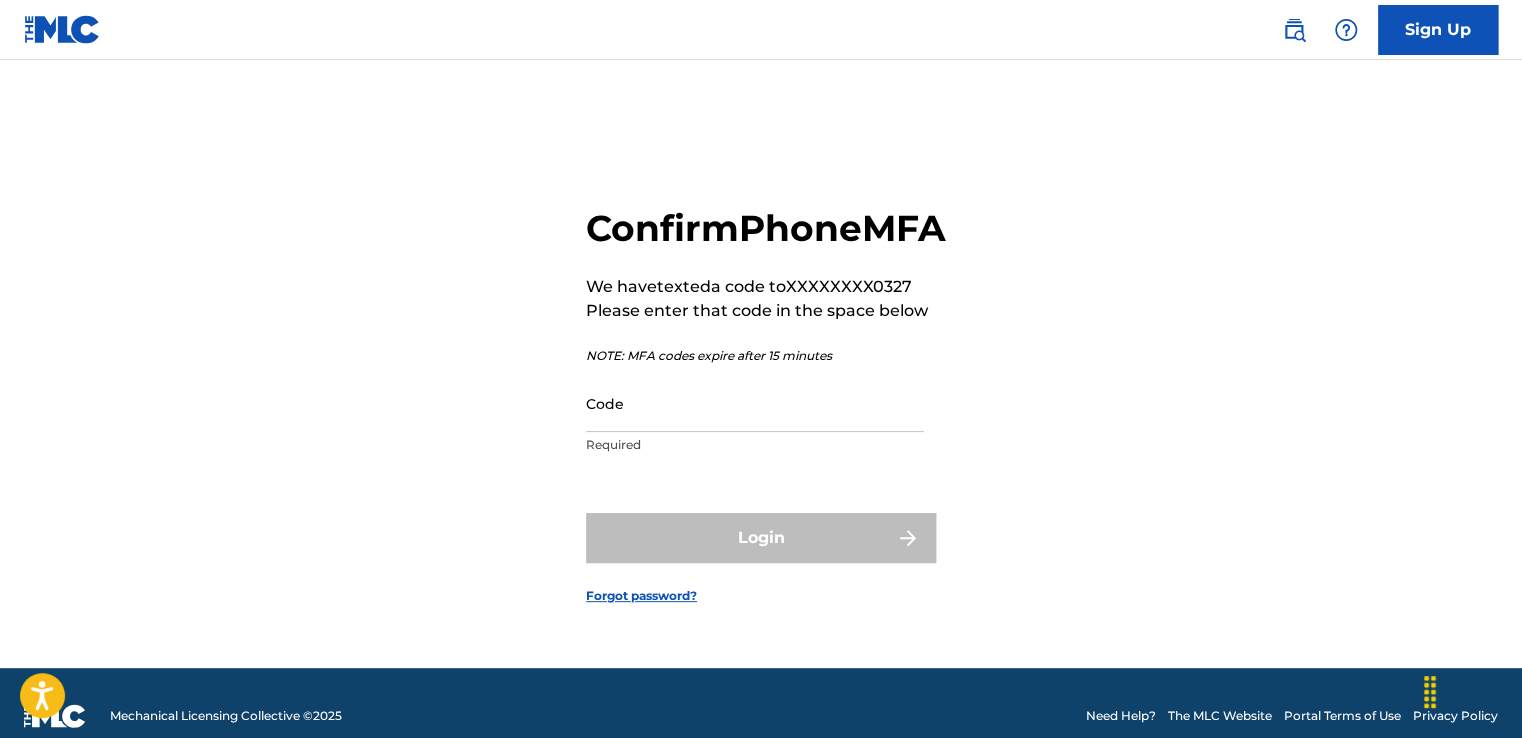 click on "Code" at bounding box center [755, 403] 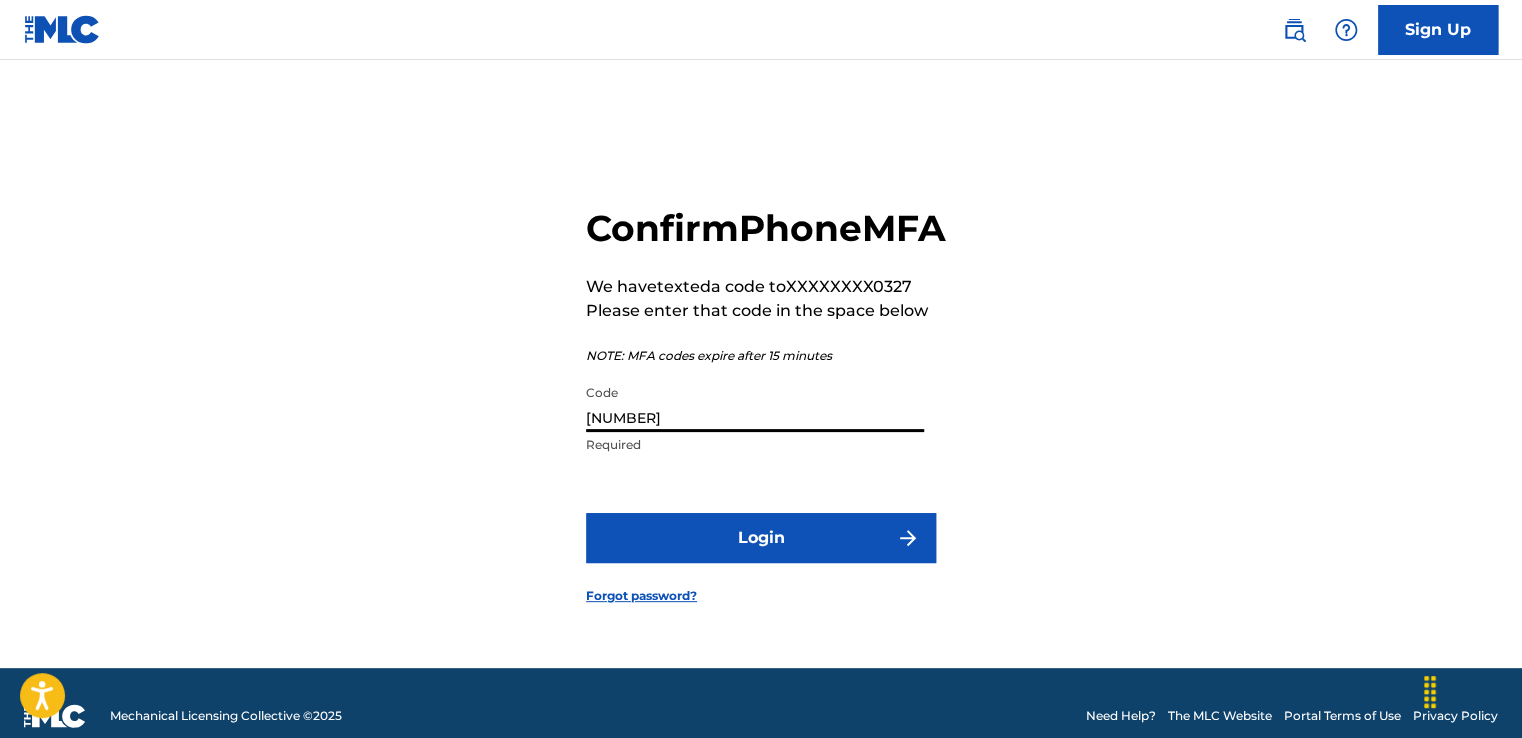 type on "[NUMBER]" 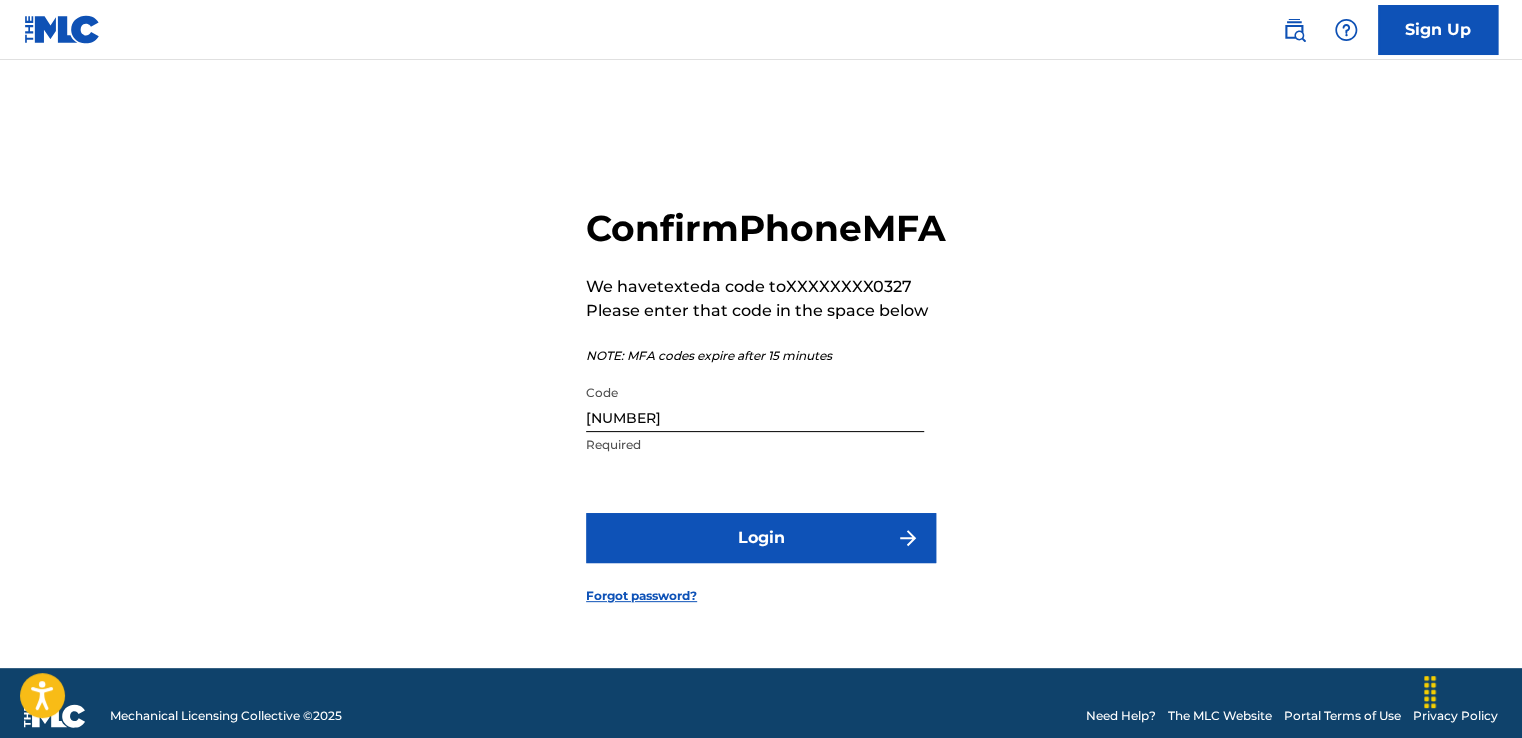 click on "Login" at bounding box center (761, 538) 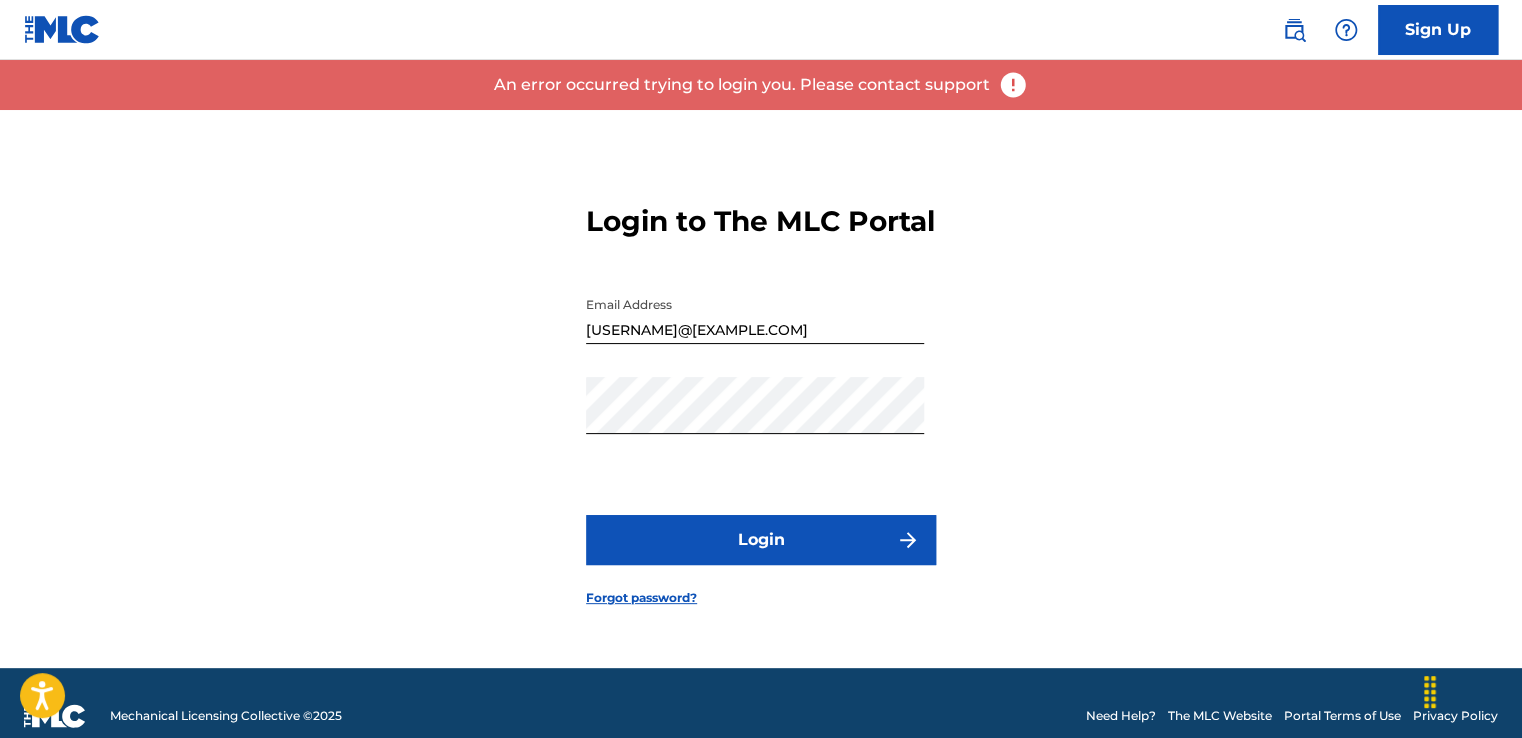 click on "Login" at bounding box center [761, 540] 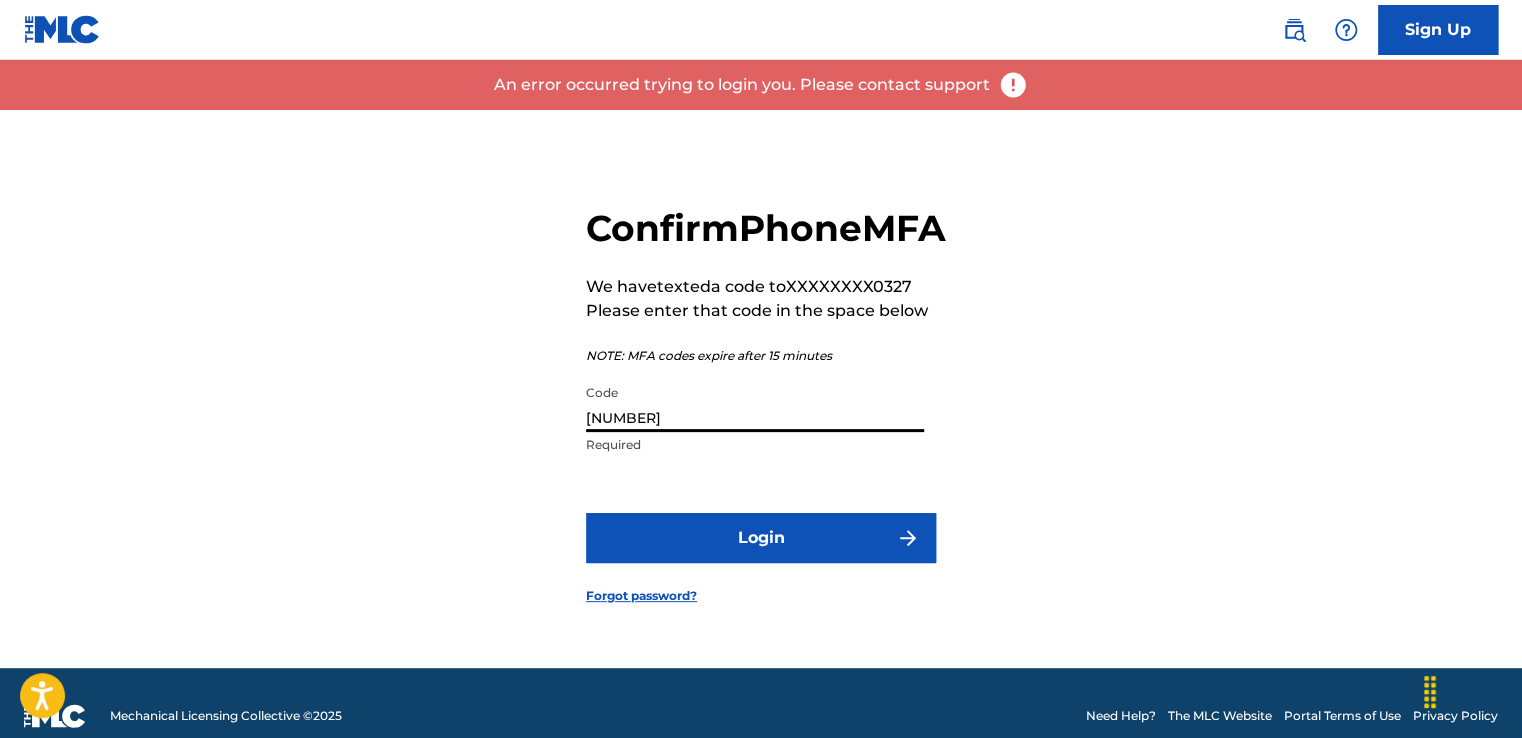 click on "[NUMBER]" at bounding box center (755, 403) 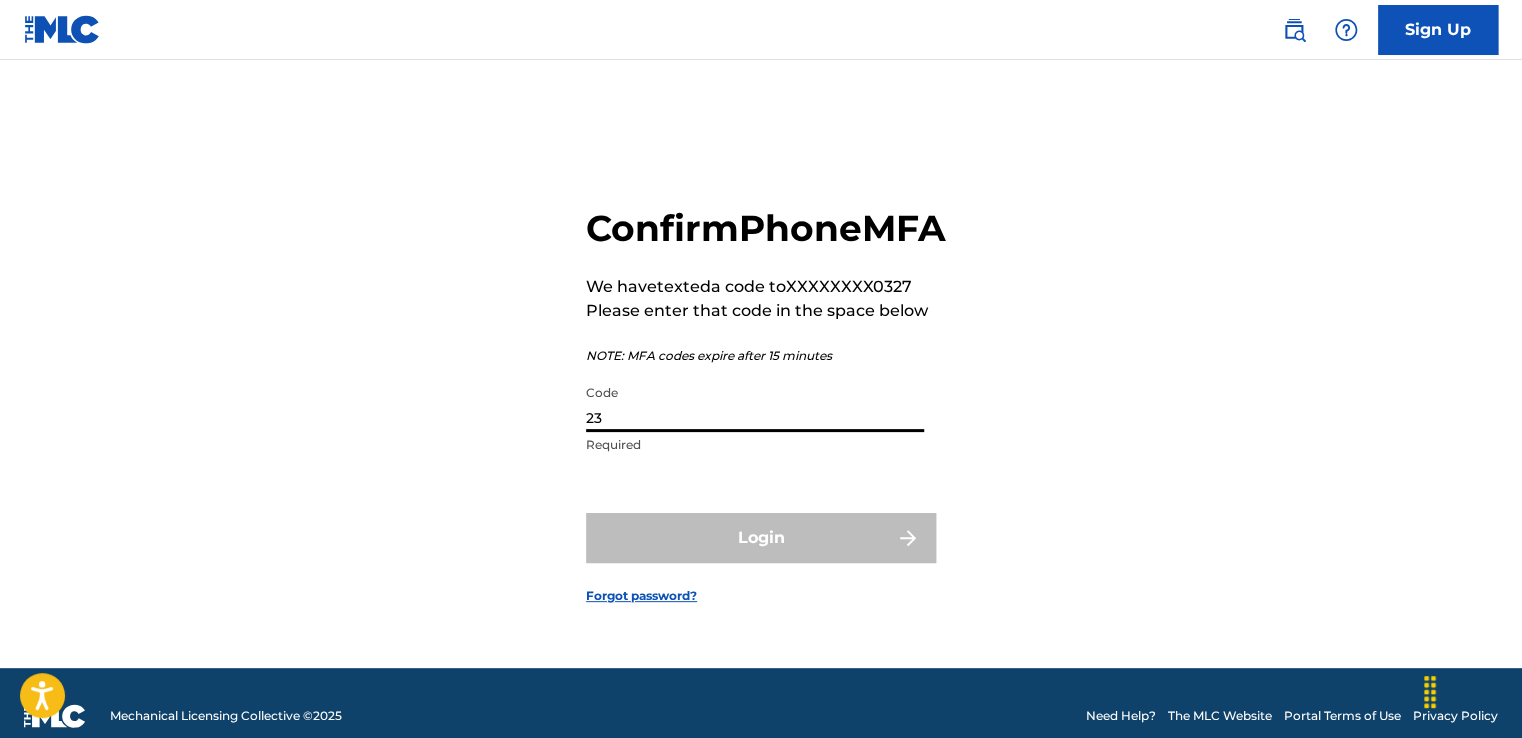 type on "2" 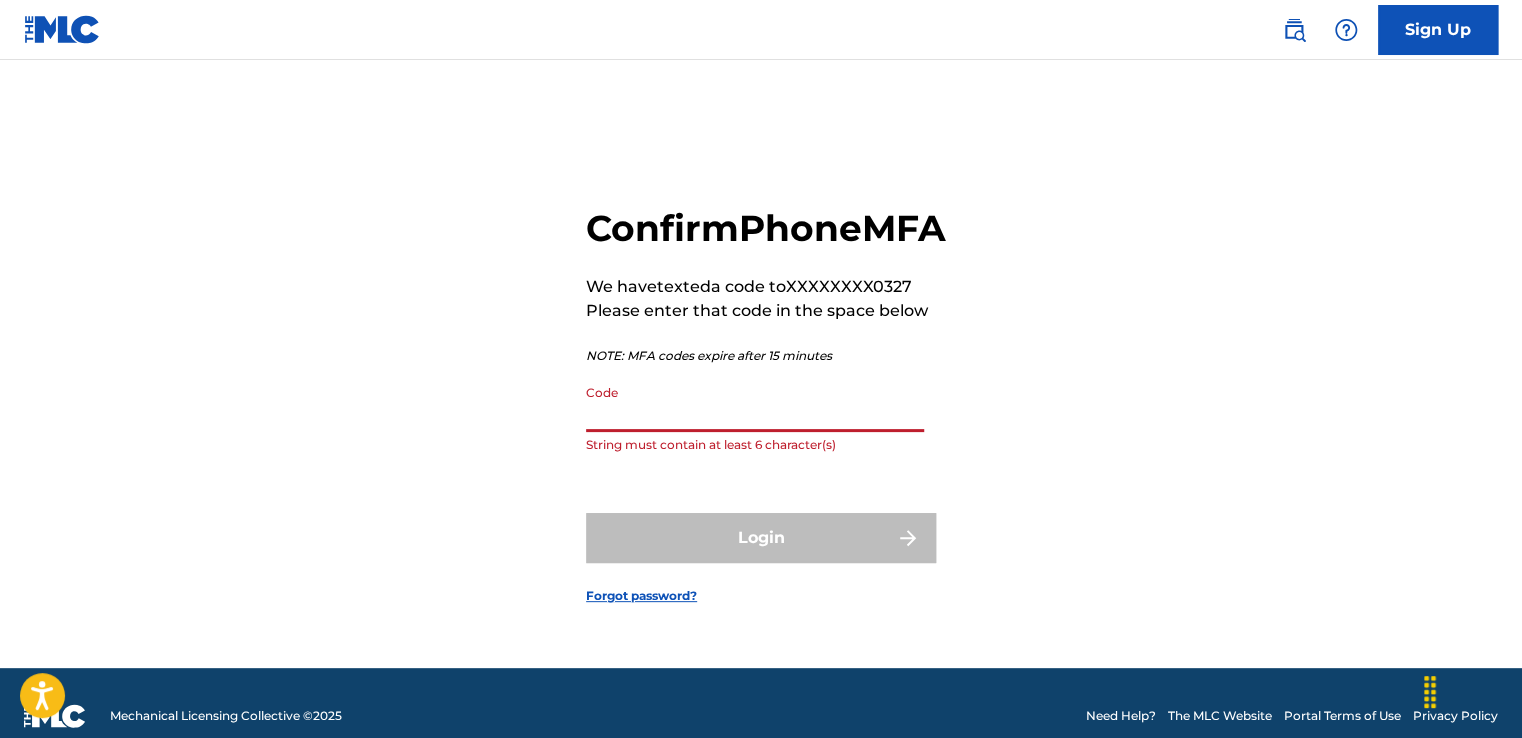 click on "Code" at bounding box center (755, 403) 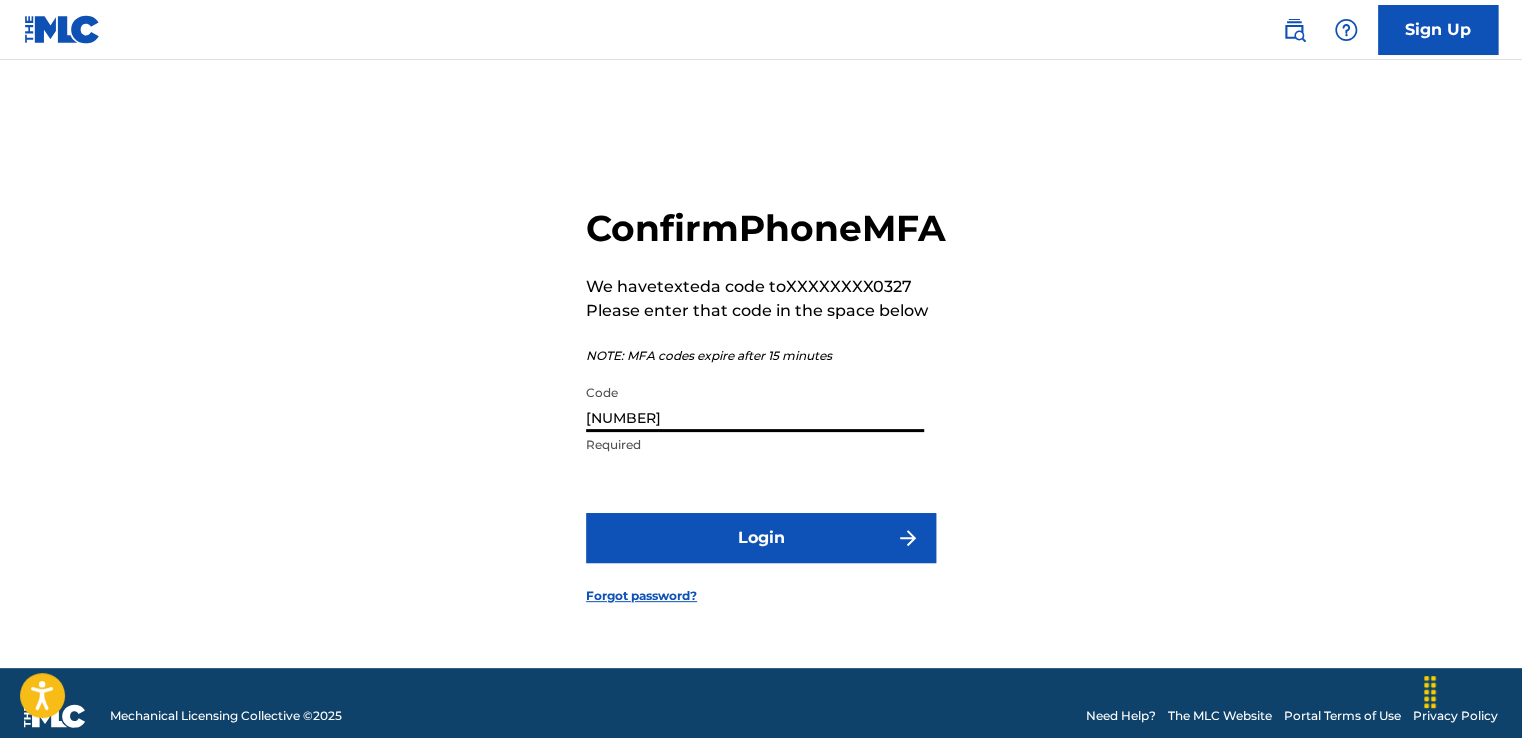 type on "[NUMBER]" 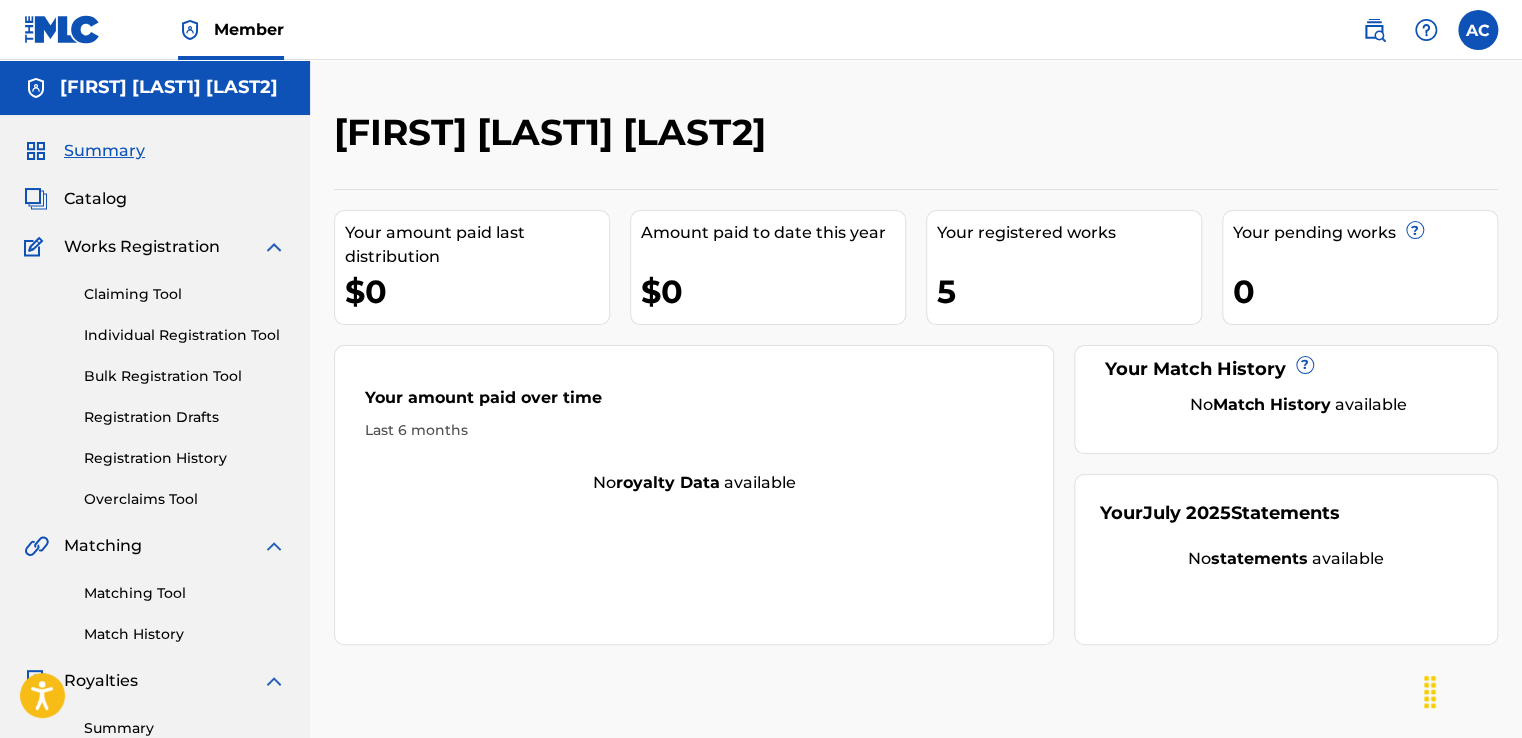 scroll, scrollTop: 0, scrollLeft: 0, axis: both 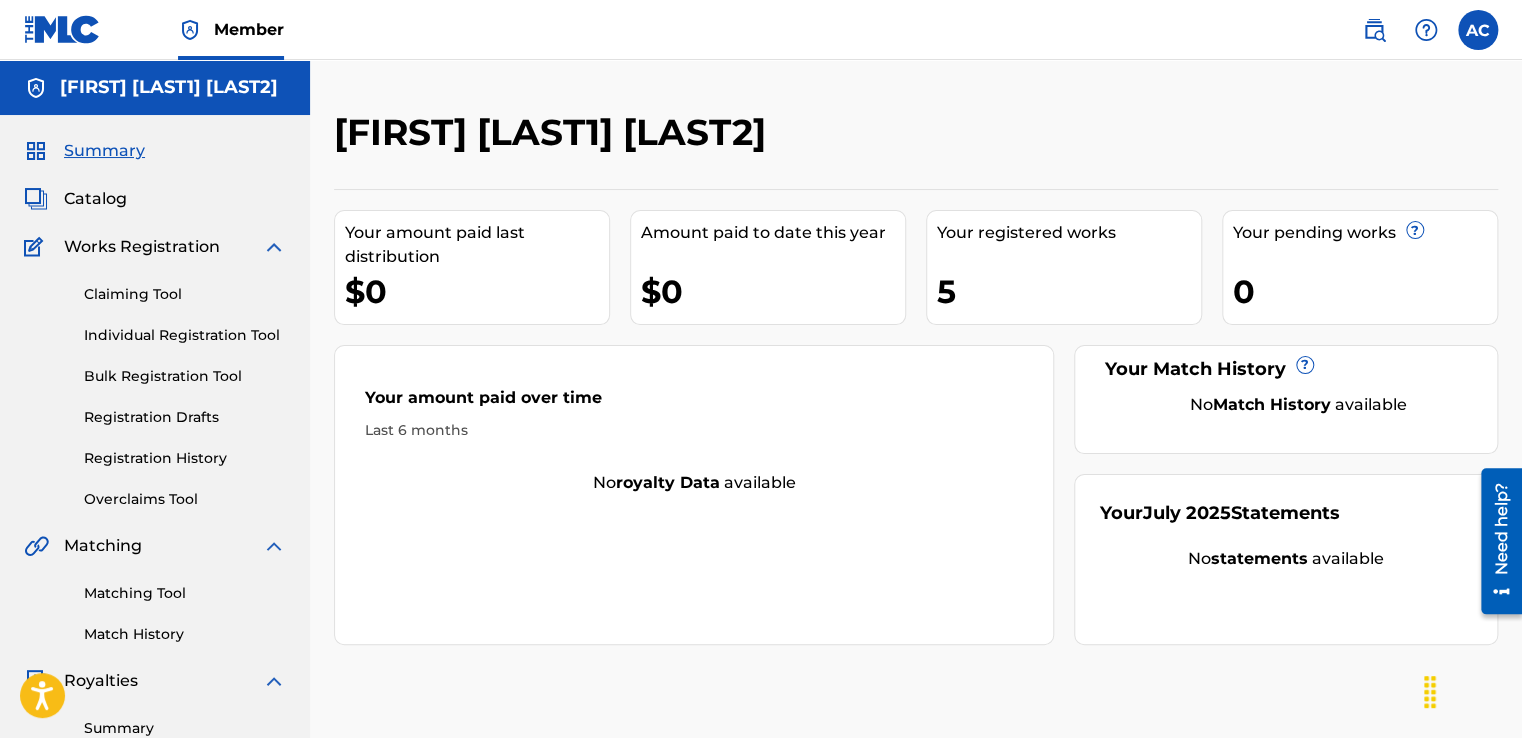 click on "Catalog" at bounding box center [95, 199] 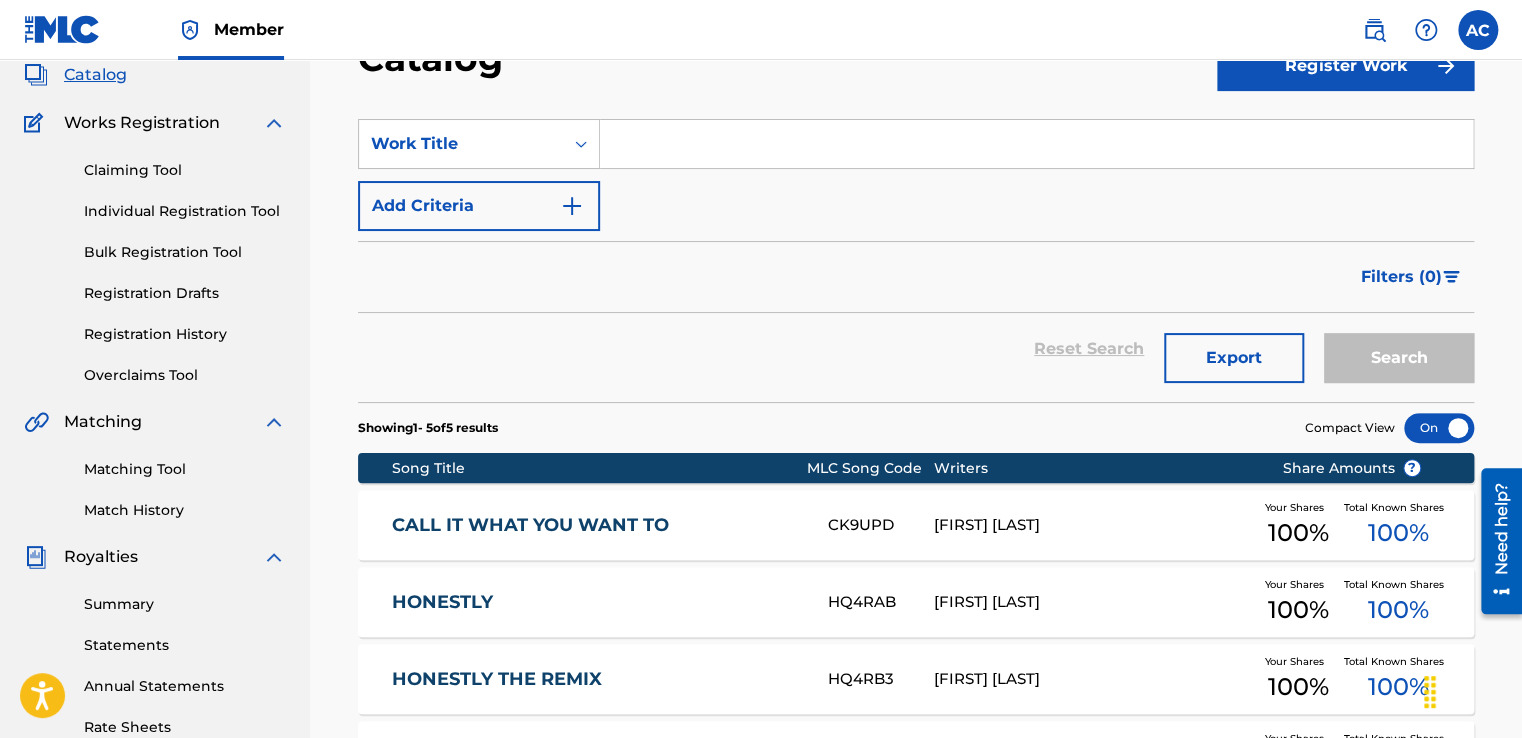 scroll, scrollTop: 0, scrollLeft: 0, axis: both 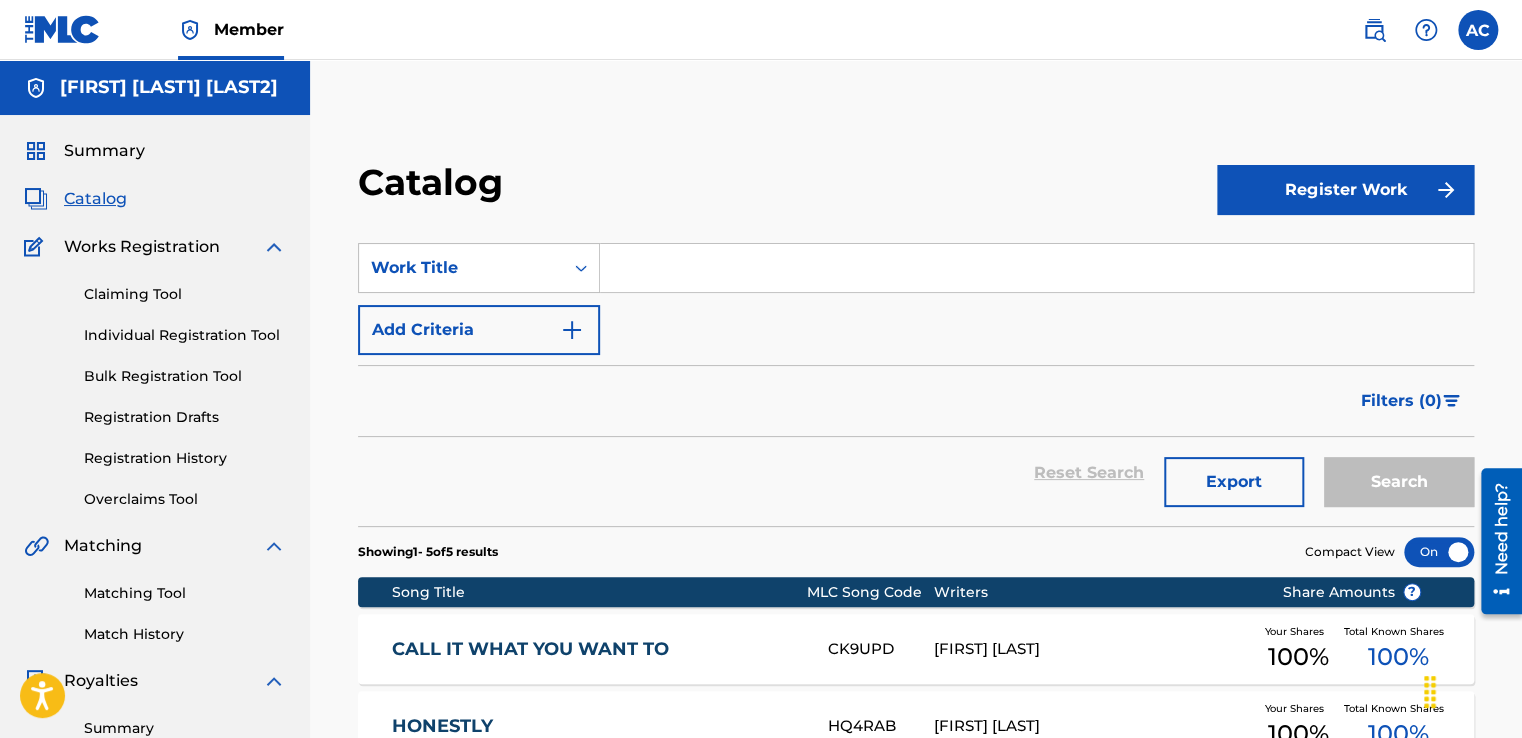 click on "Register Work" at bounding box center (1345, 190) 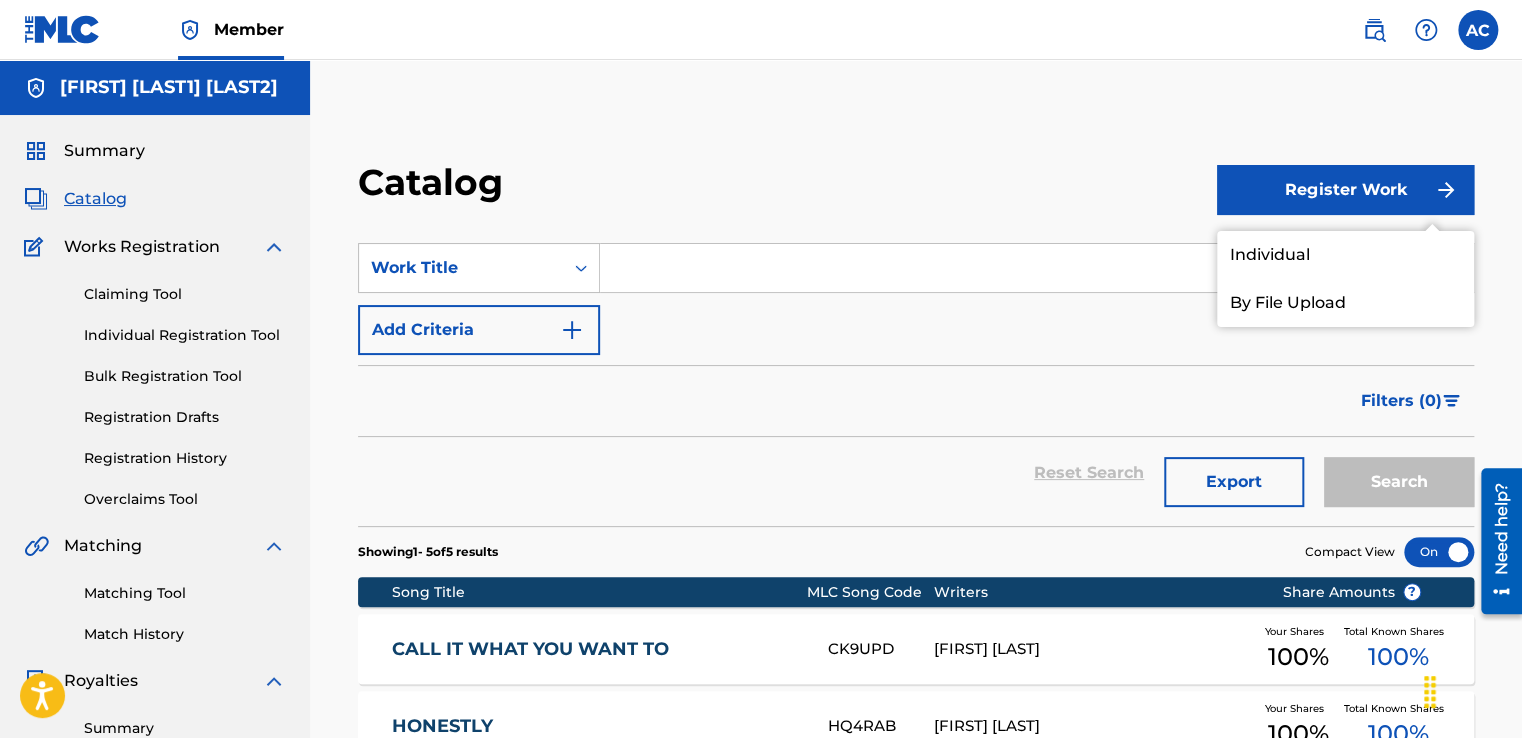 click on "Summary" at bounding box center [104, 151] 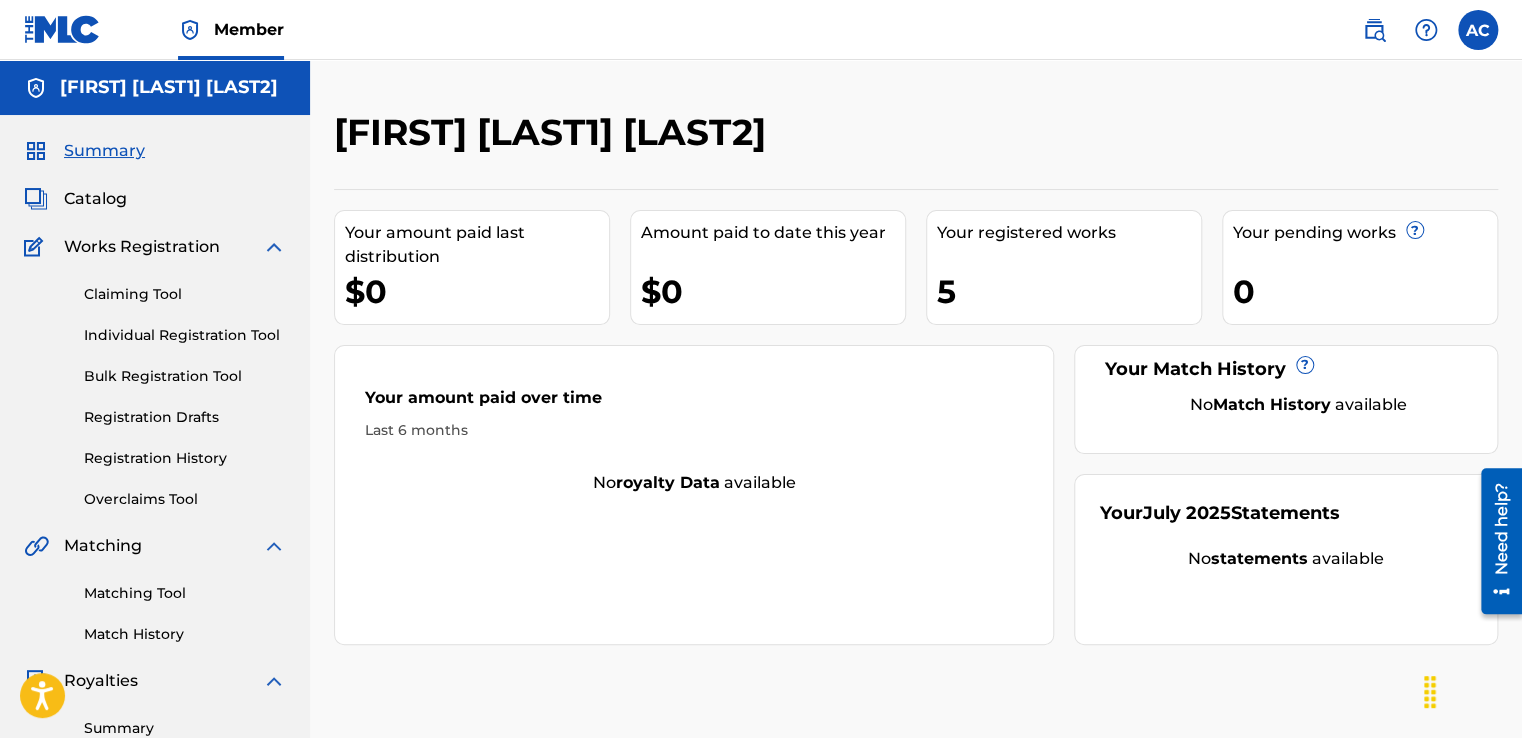 click on "Registration History" at bounding box center [185, 458] 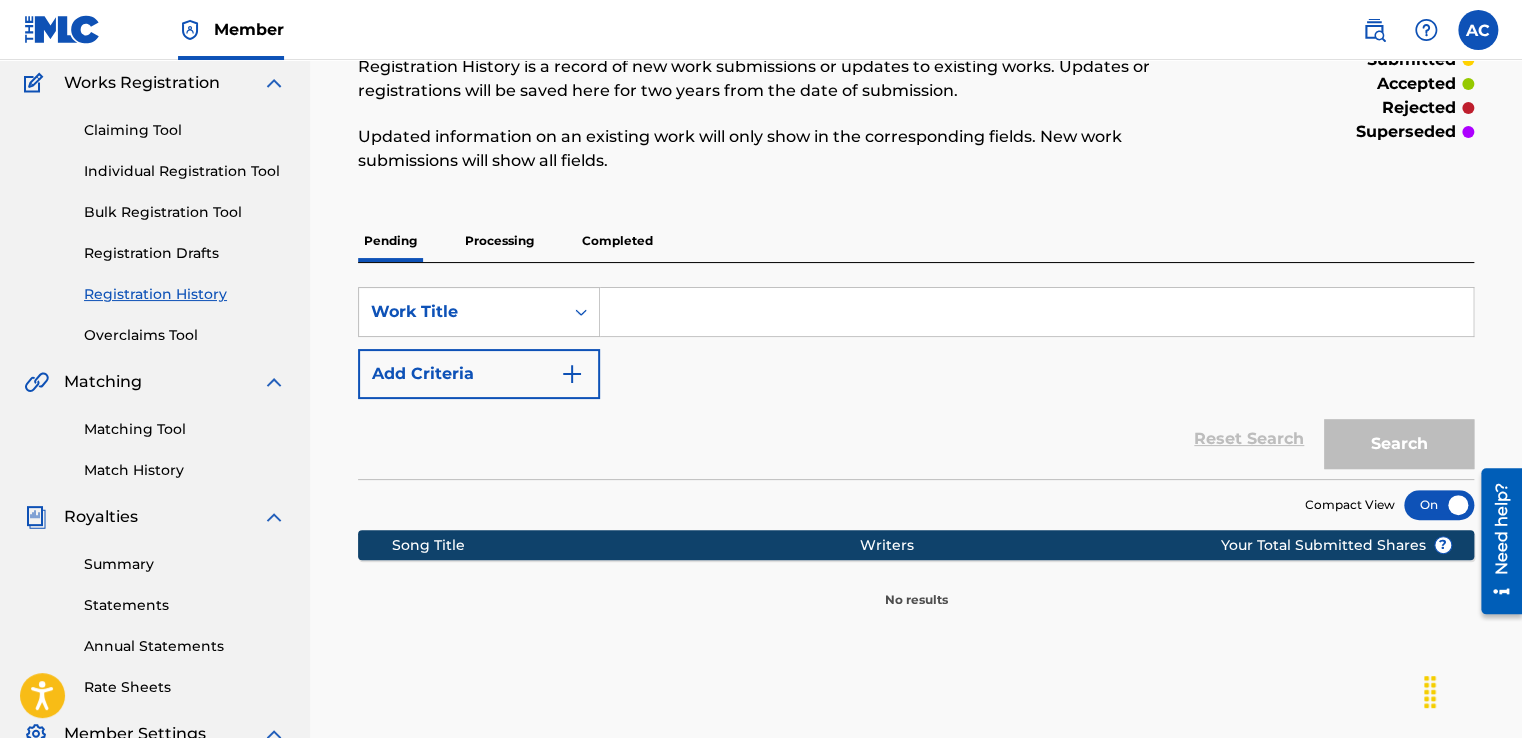 scroll, scrollTop: 152, scrollLeft: 0, axis: vertical 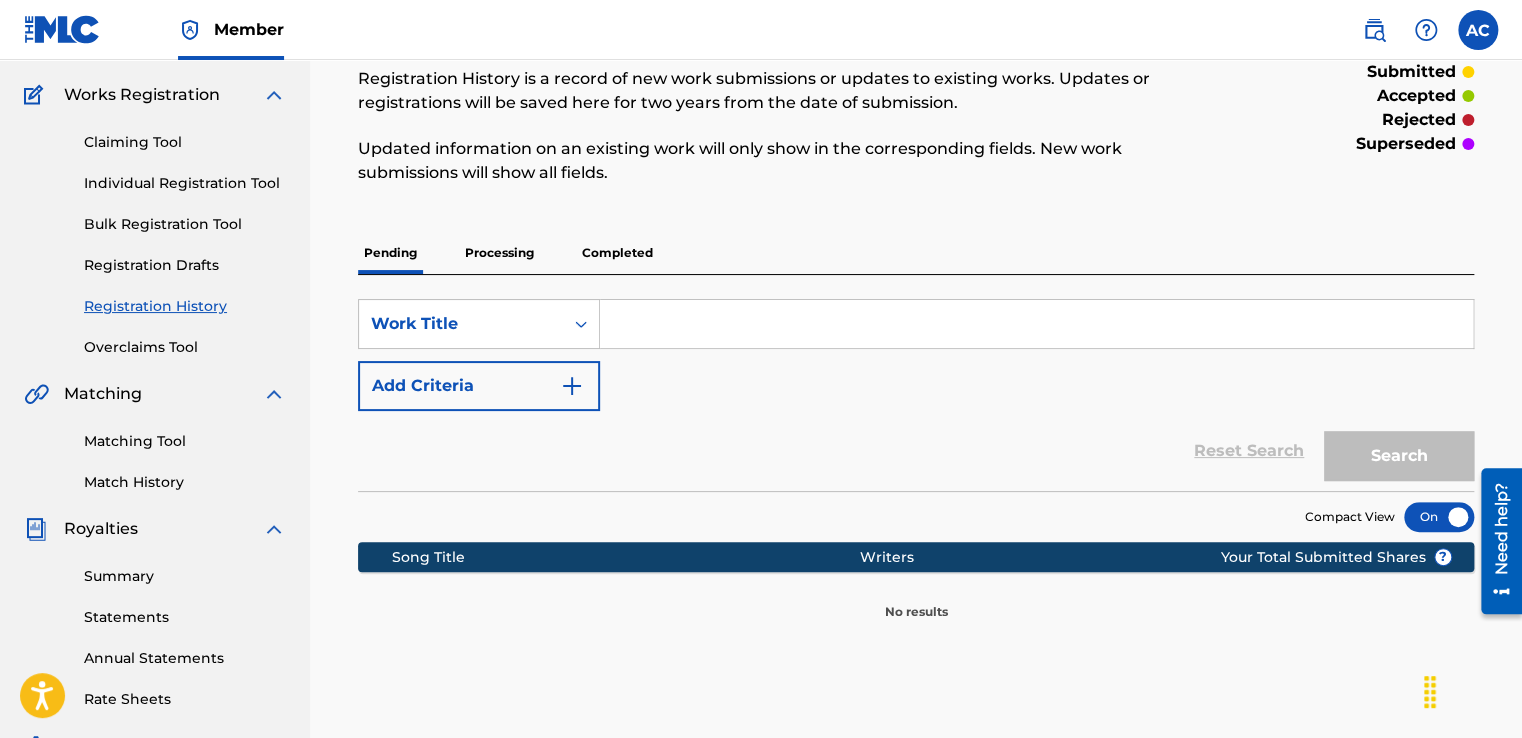 click on "Pending" at bounding box center [390, 253] 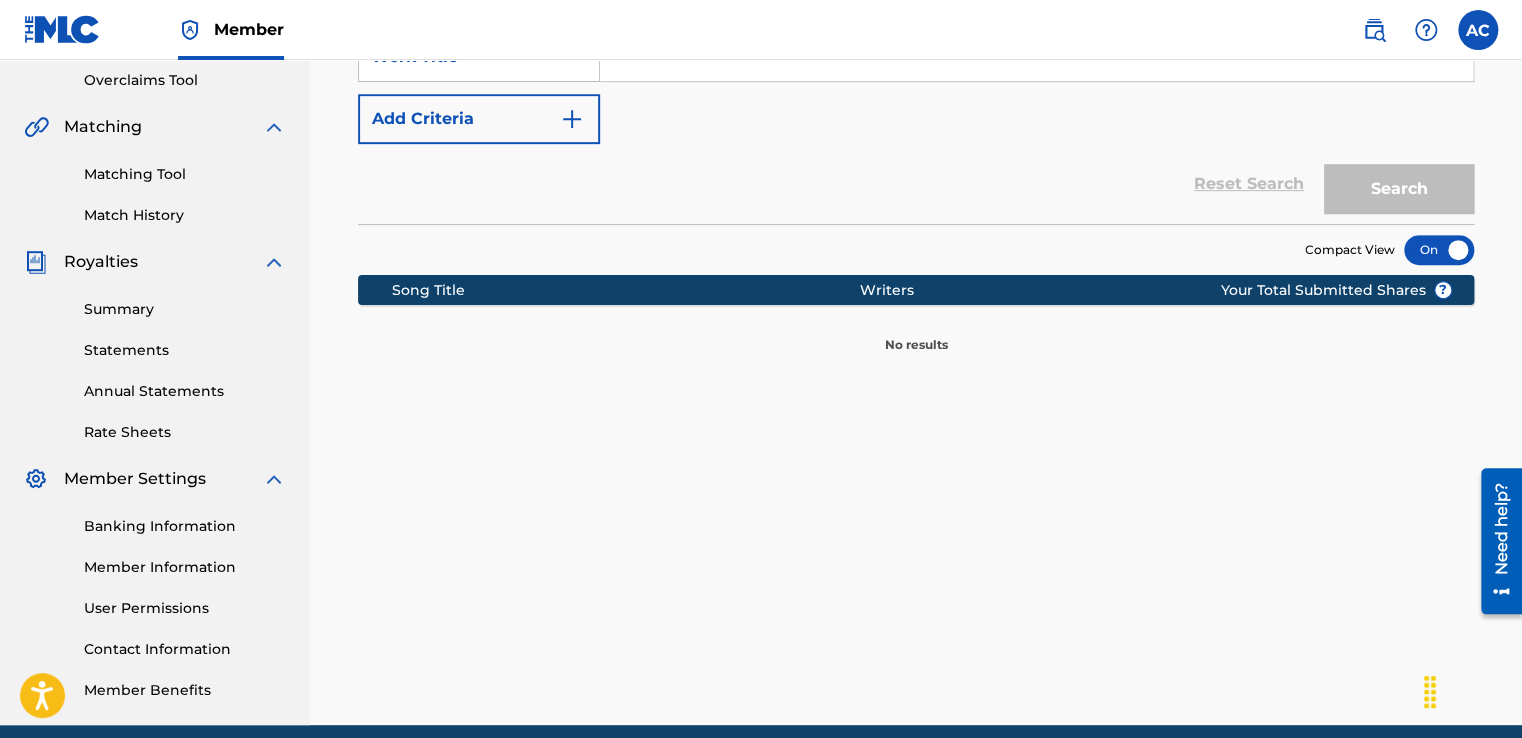 scroll, scrollTop: 501, scrollLeft: 0, axis: vertical 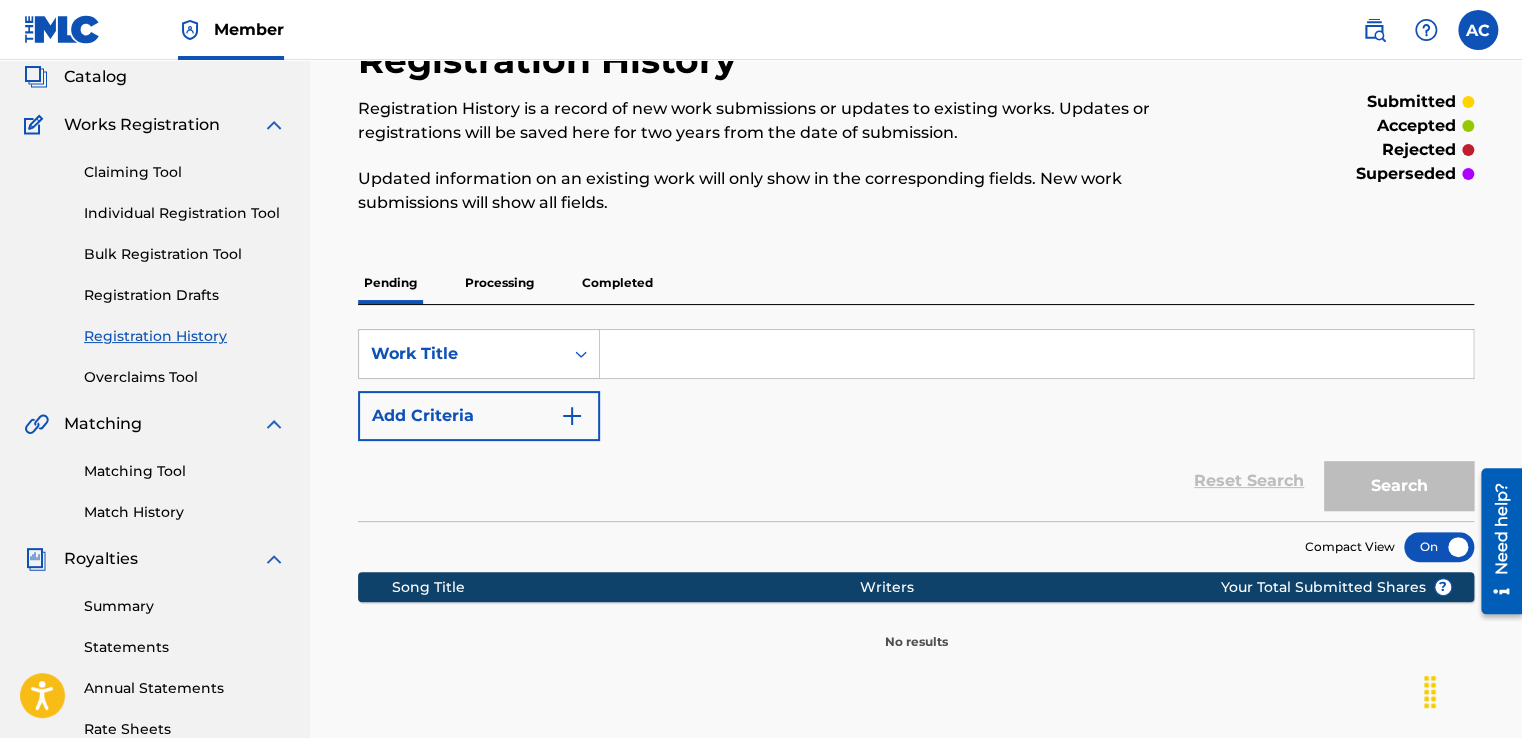 click on "Processing" at bounding box center (499, 283) 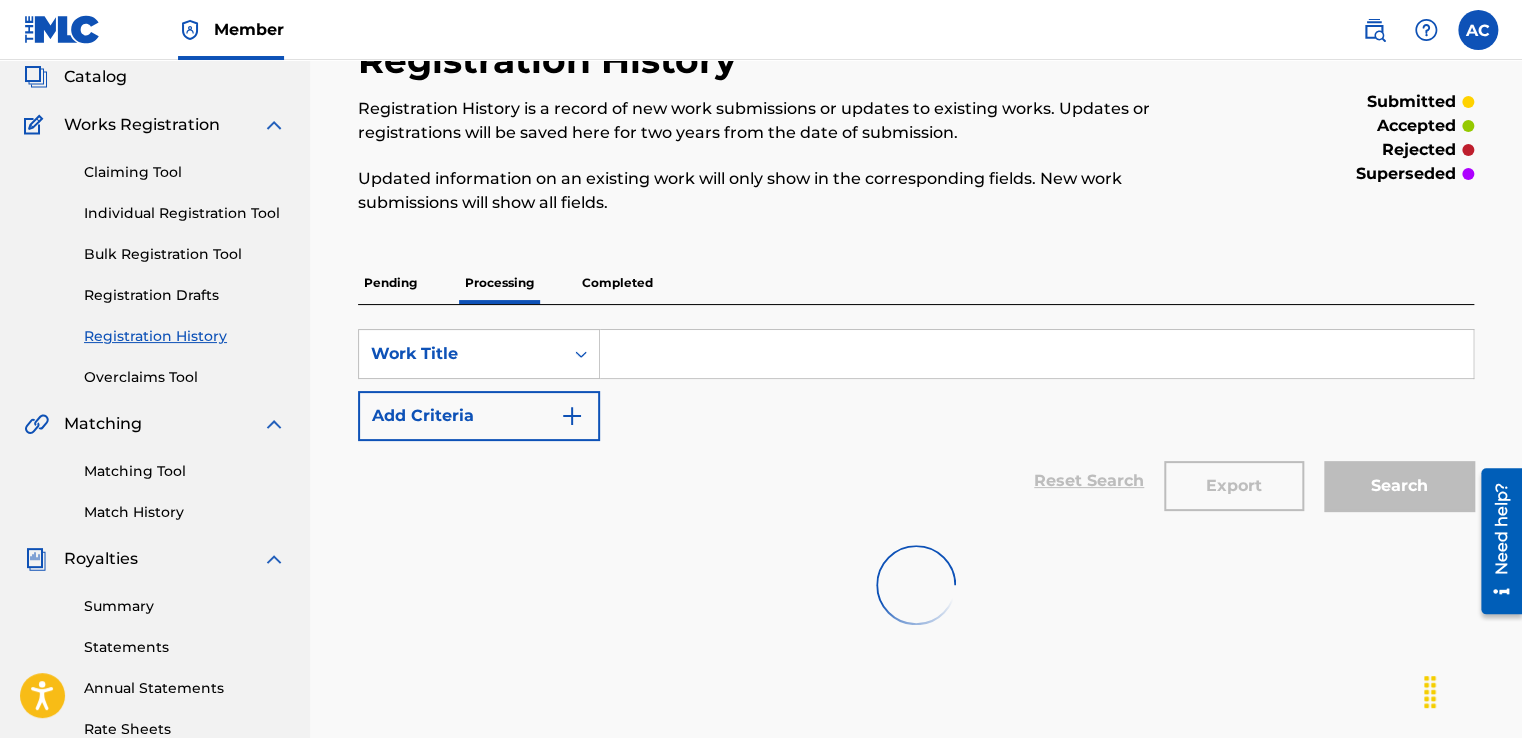 scroll, scrollTop: 0, scrollLeft: 0, axis: both 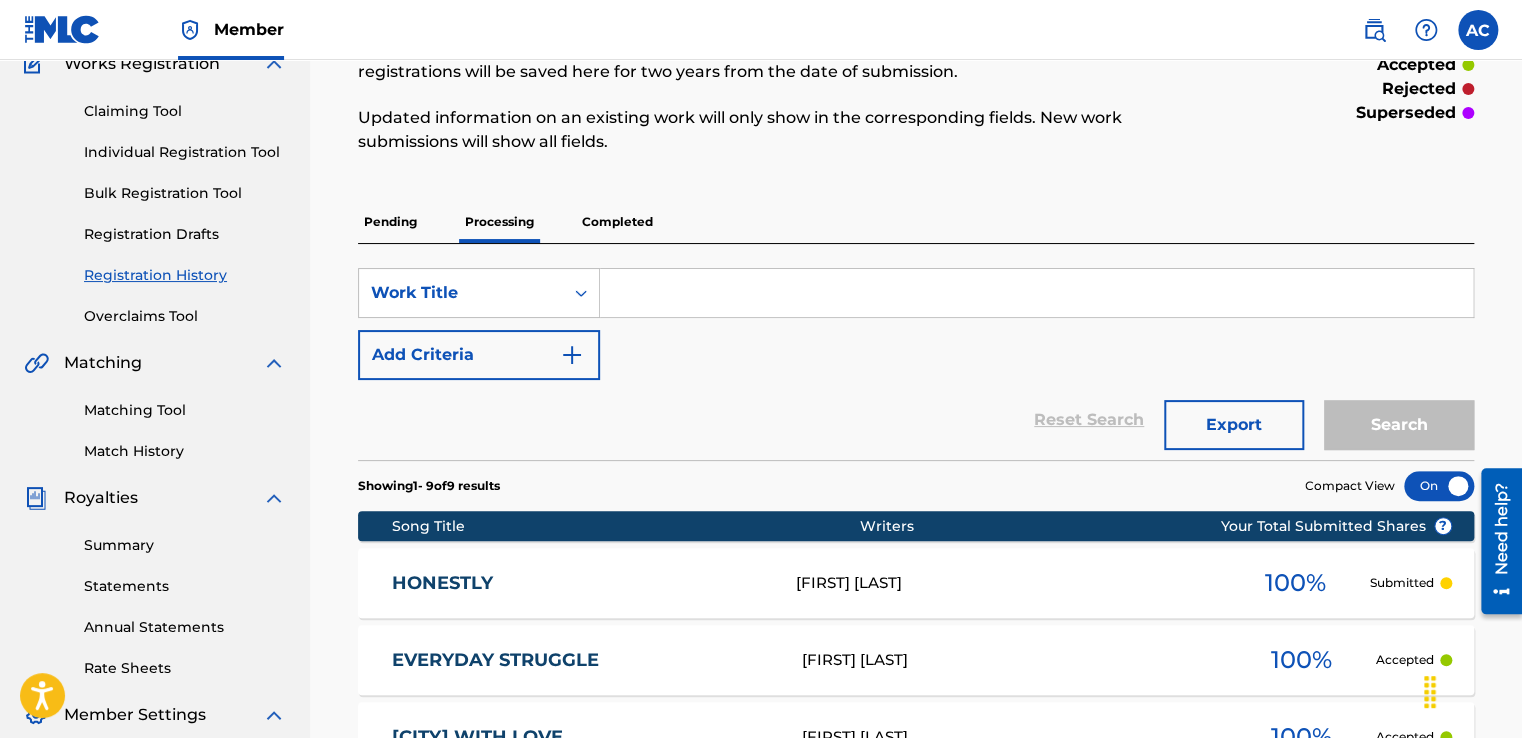click on "Completed" at bounding box center [617, 222] 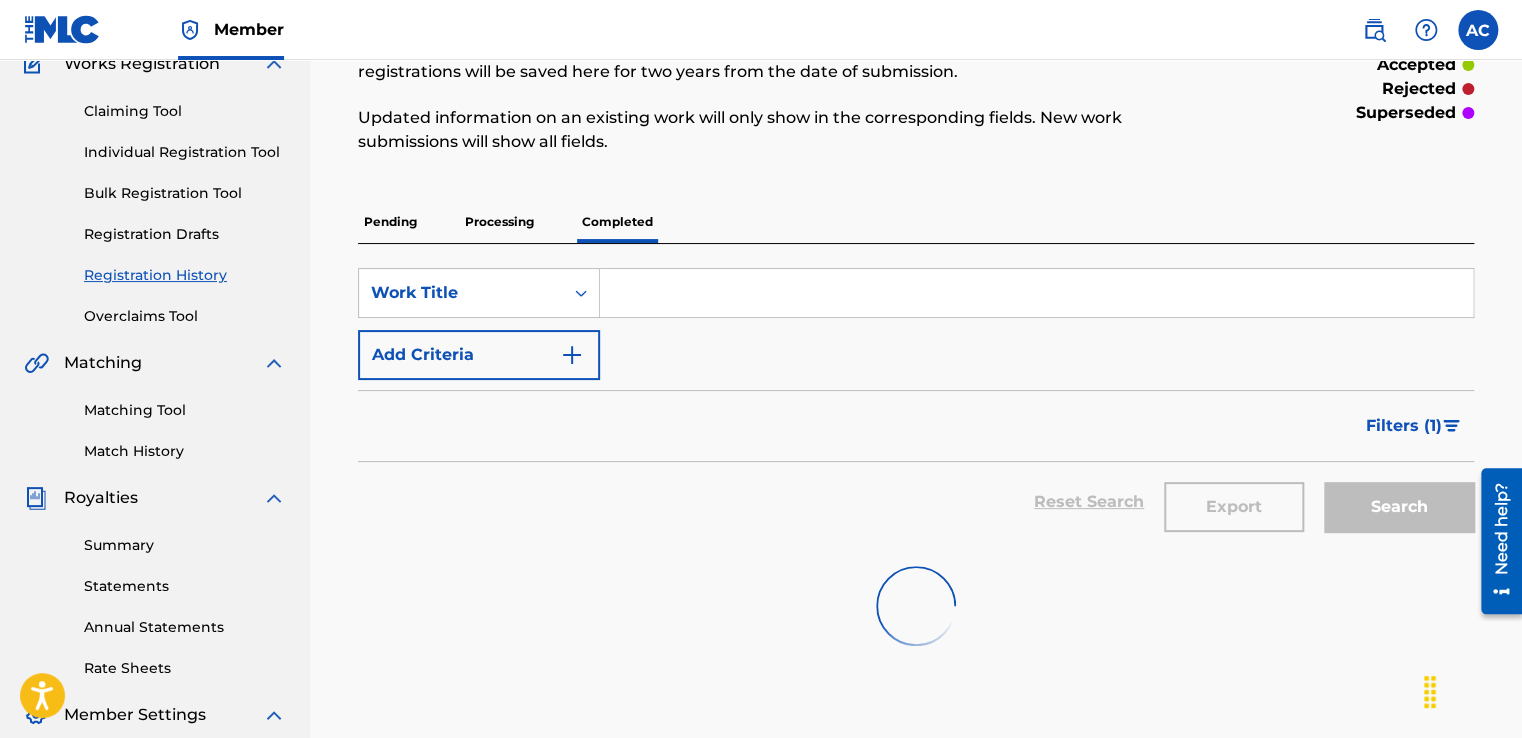 scroll, scrollTop: 0, scrollLeft: 0, axis: both 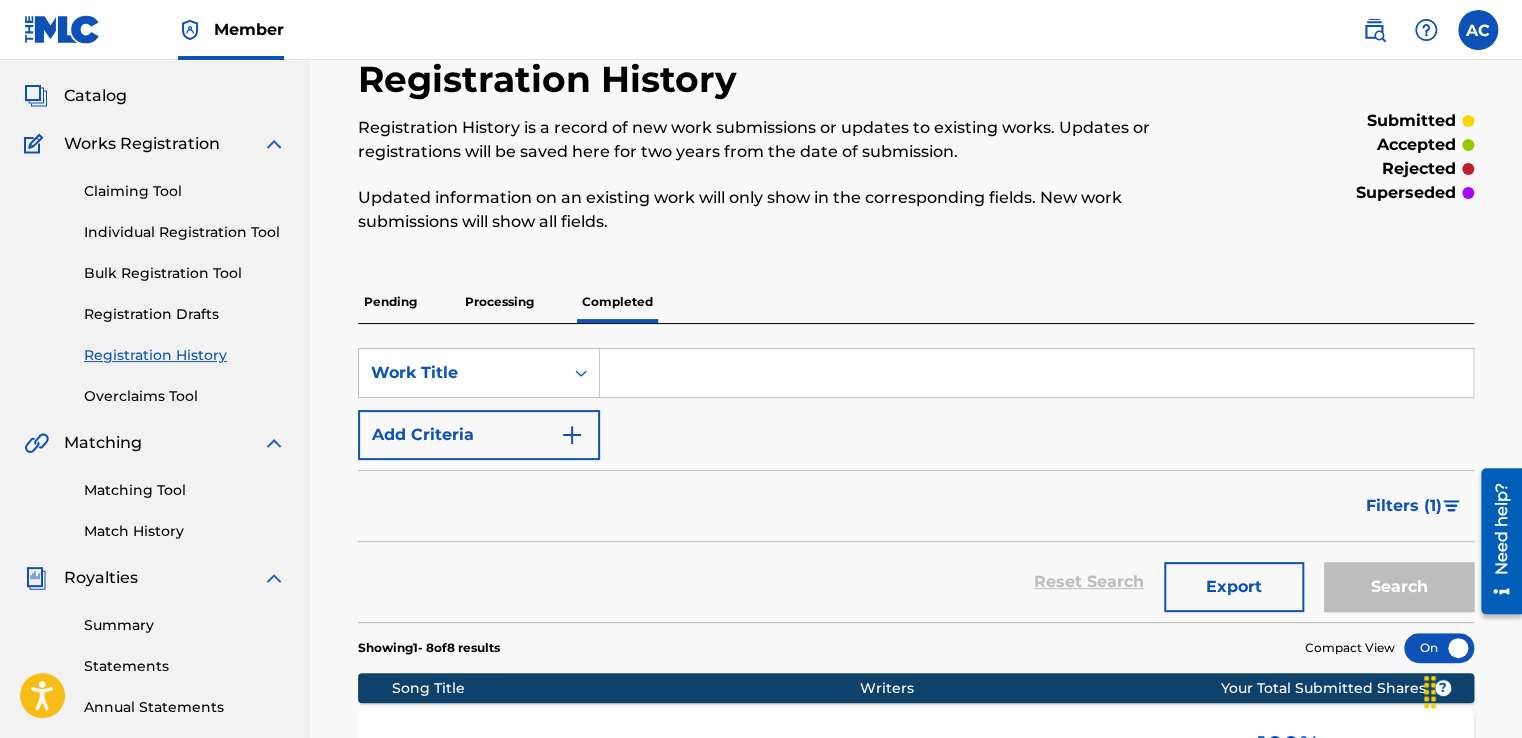 click on "Processing" at bounding box center [499, 302] 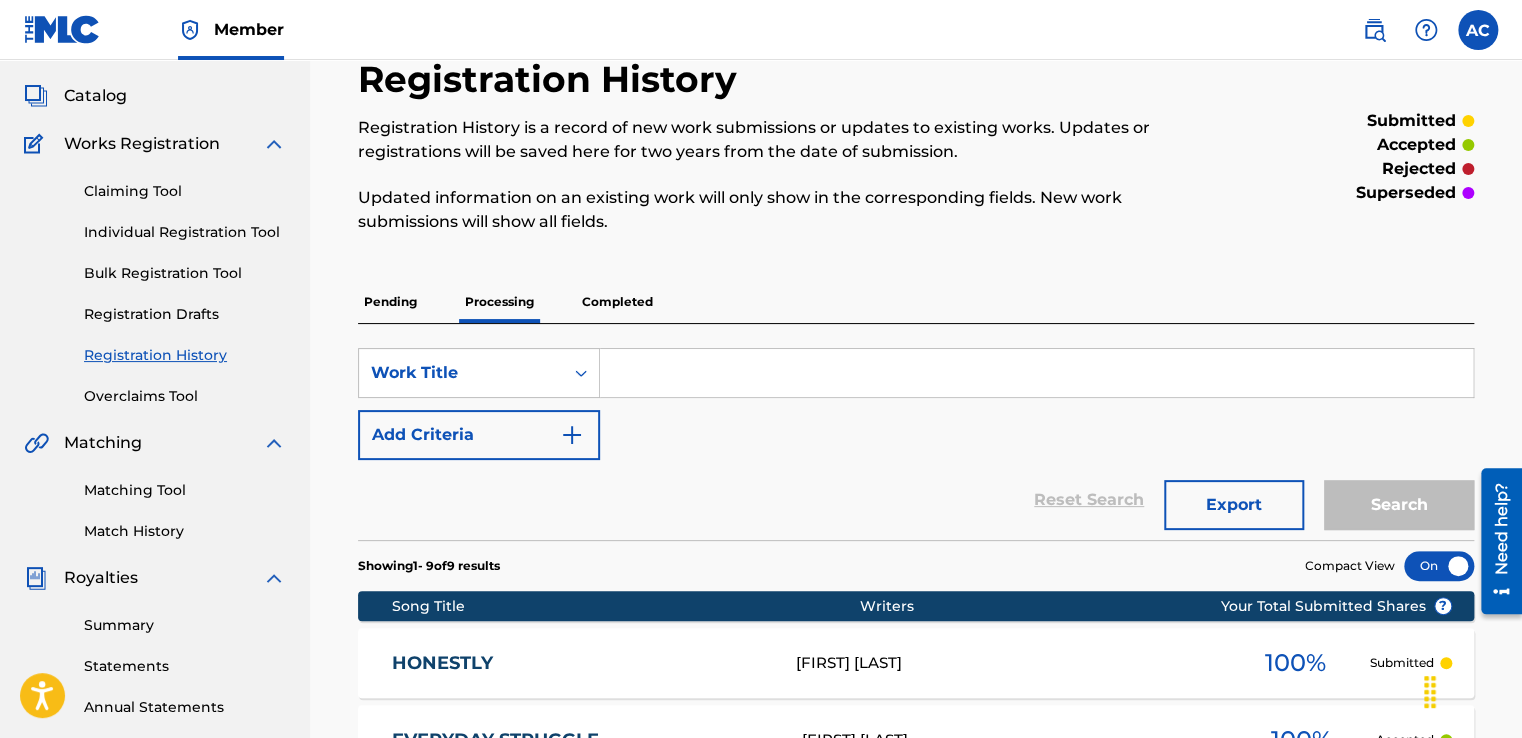 scroll, scrollTop: 0, scrollLeft: 0, axis: both 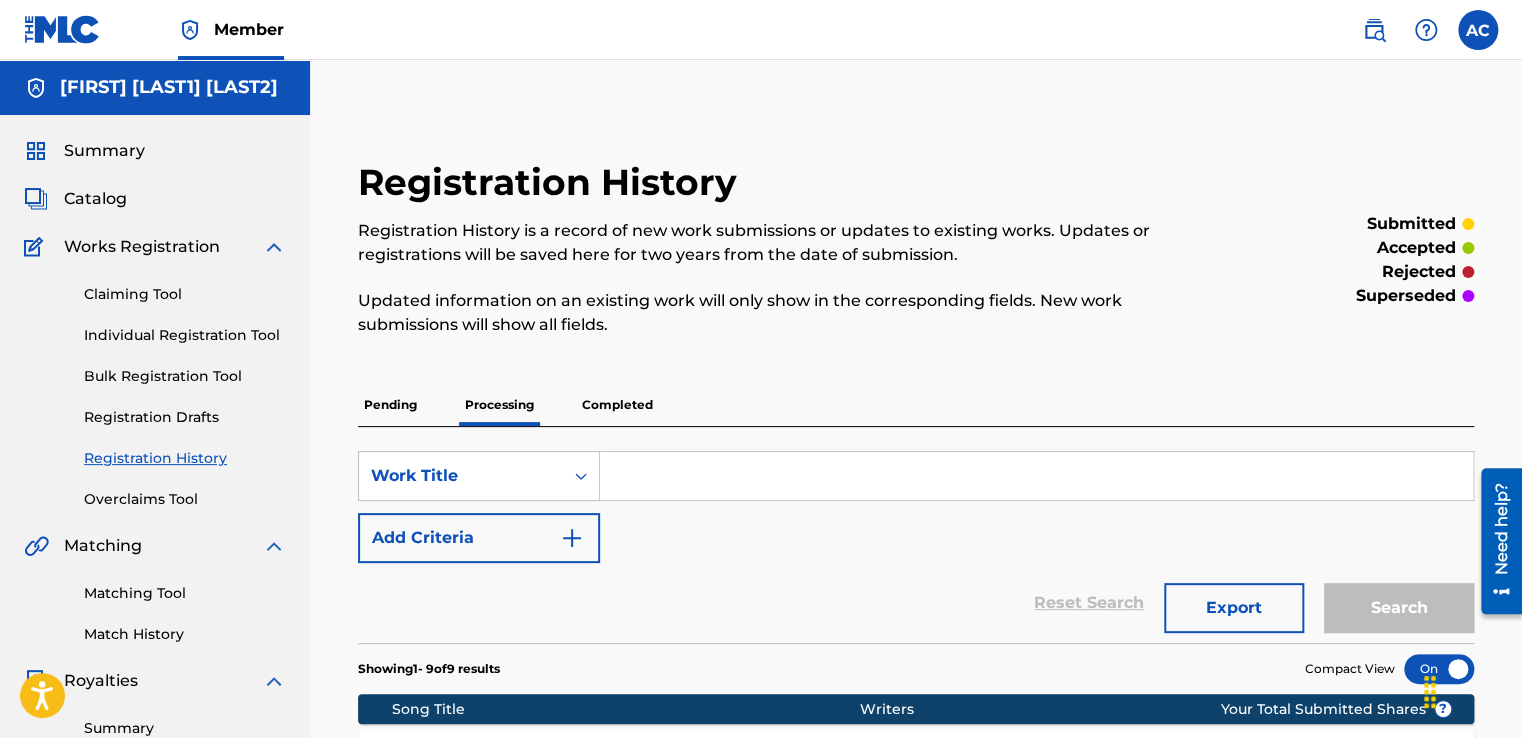click on "Summary" at bounding box center (104, 151) 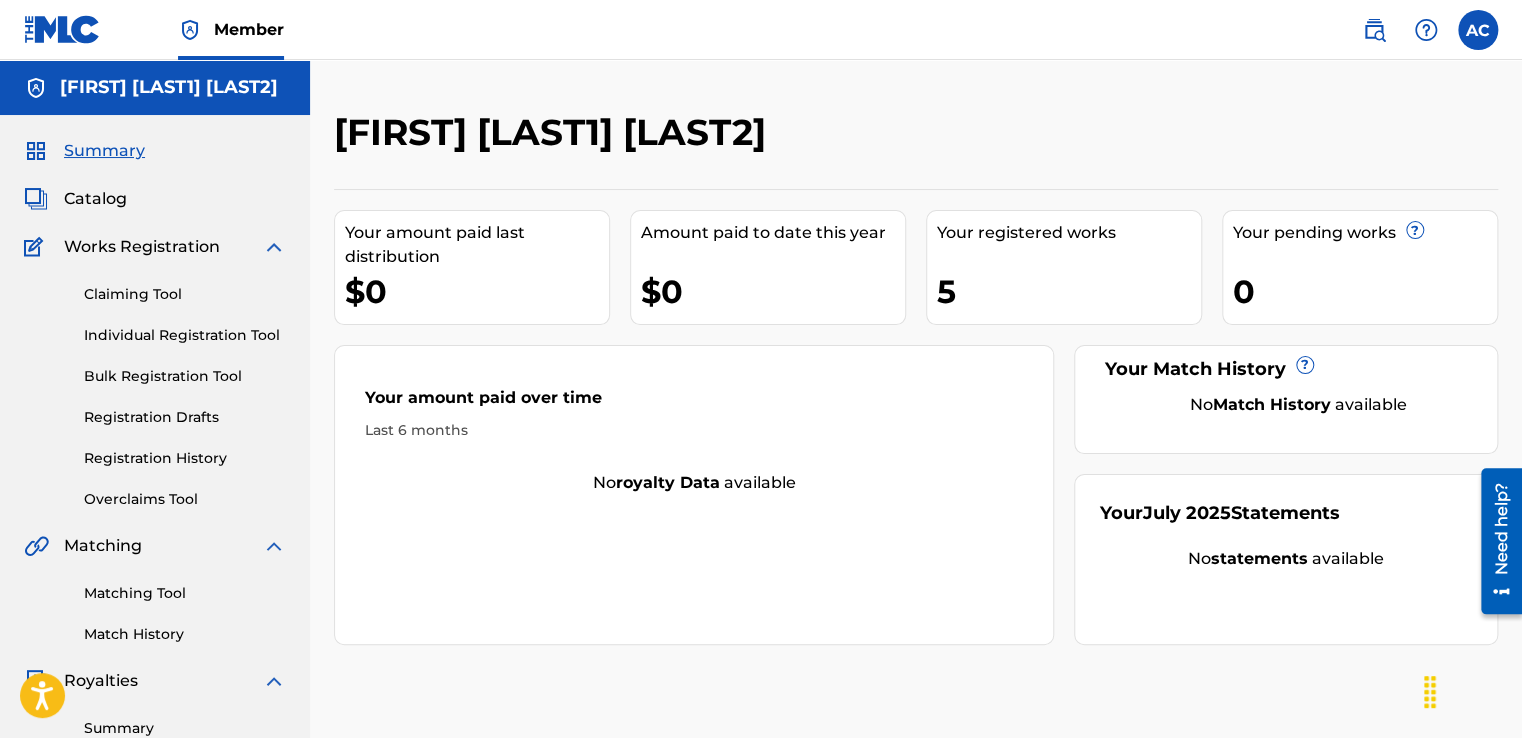 click on "Member" at bounding box center [249, 29] 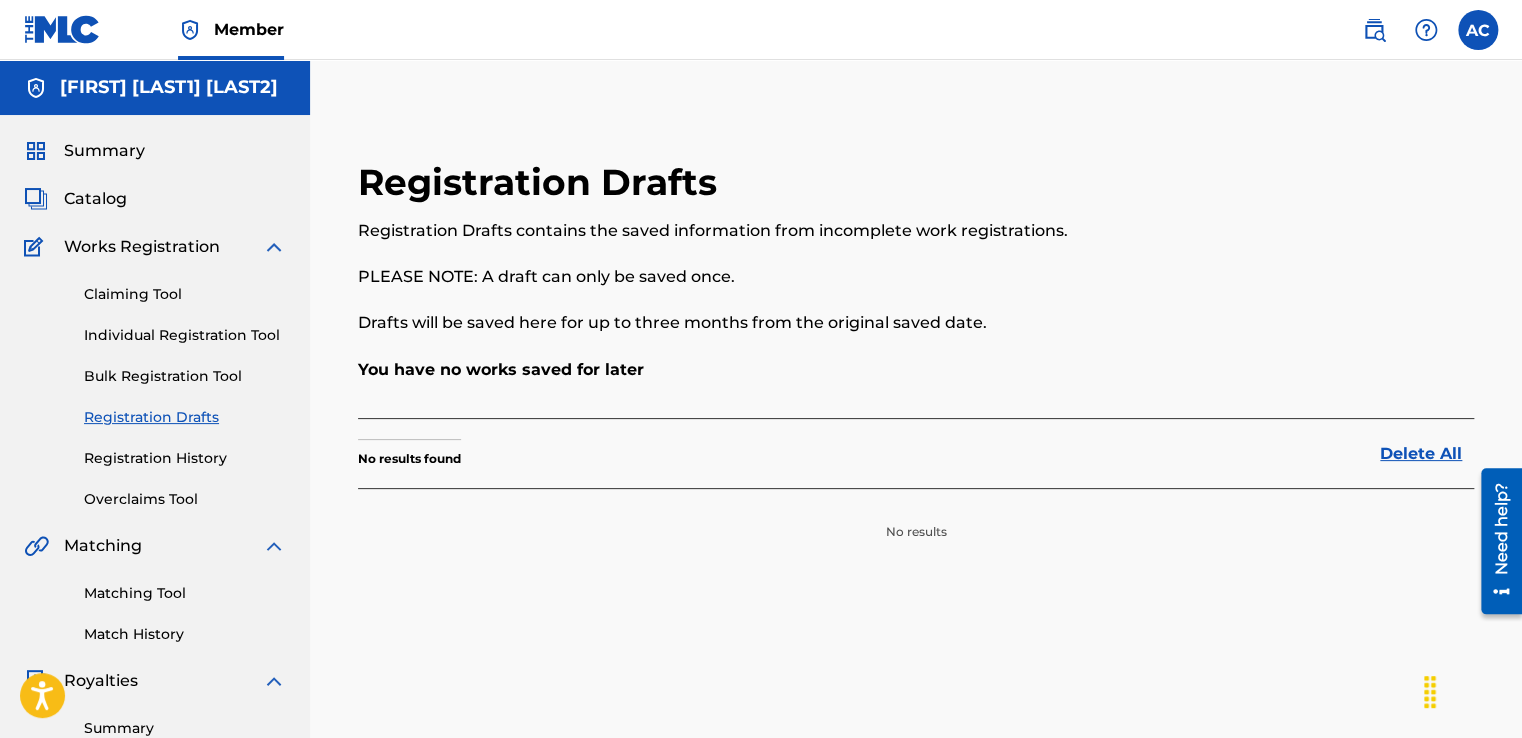 click on "Registration History" at bounding box center (185, 458) 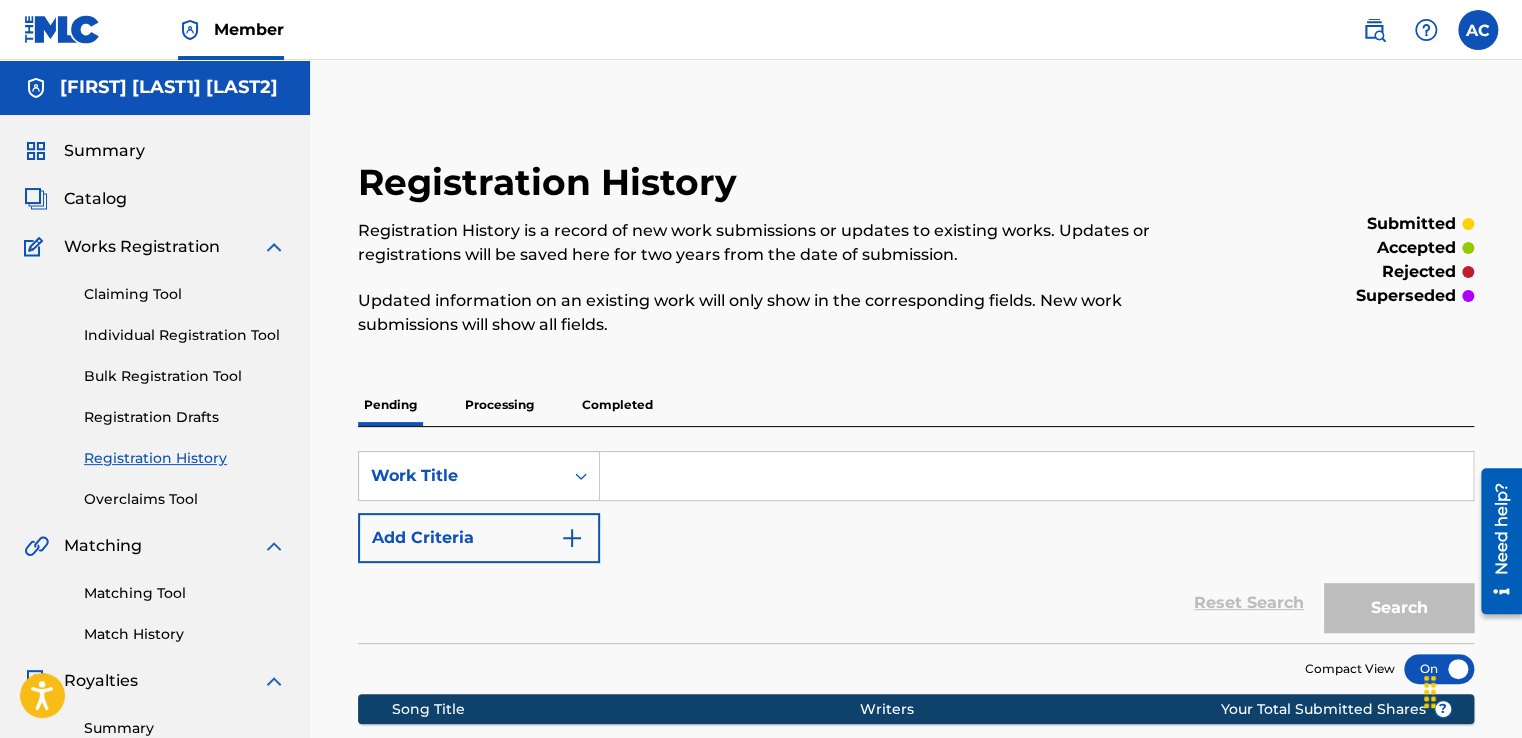 click on "Overclaims Tool" at bounding box center [185, 499] 